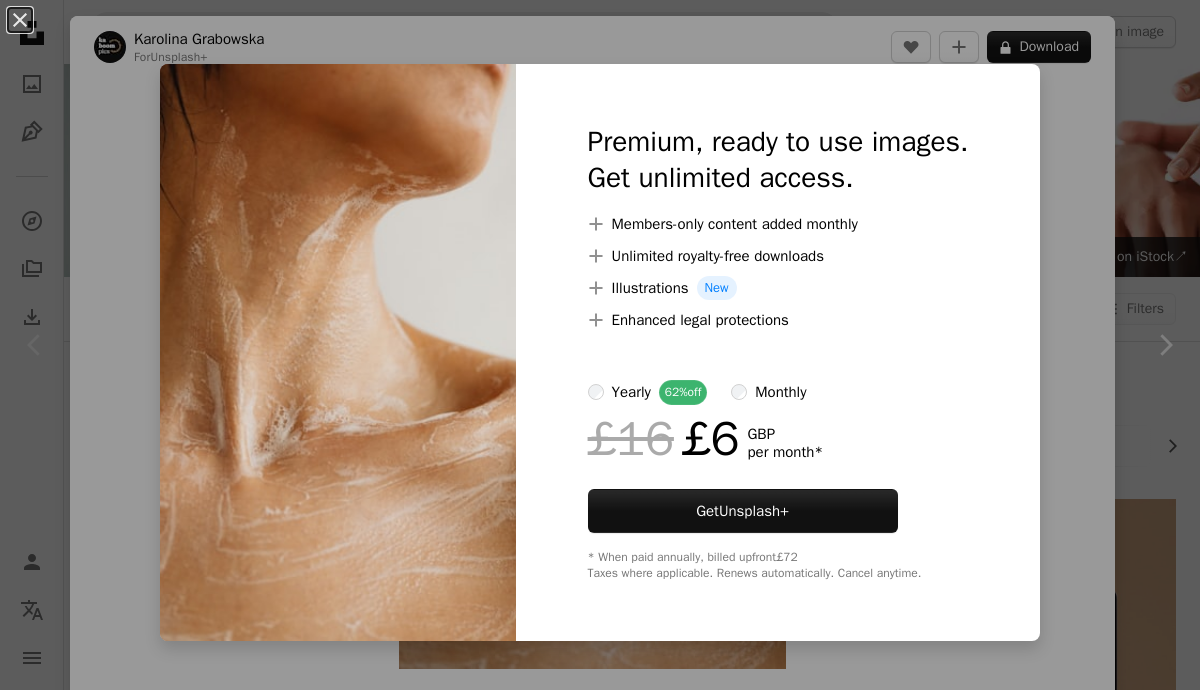 scroll, scrollTop: 510, scrollLeft: 0, axis: vertical 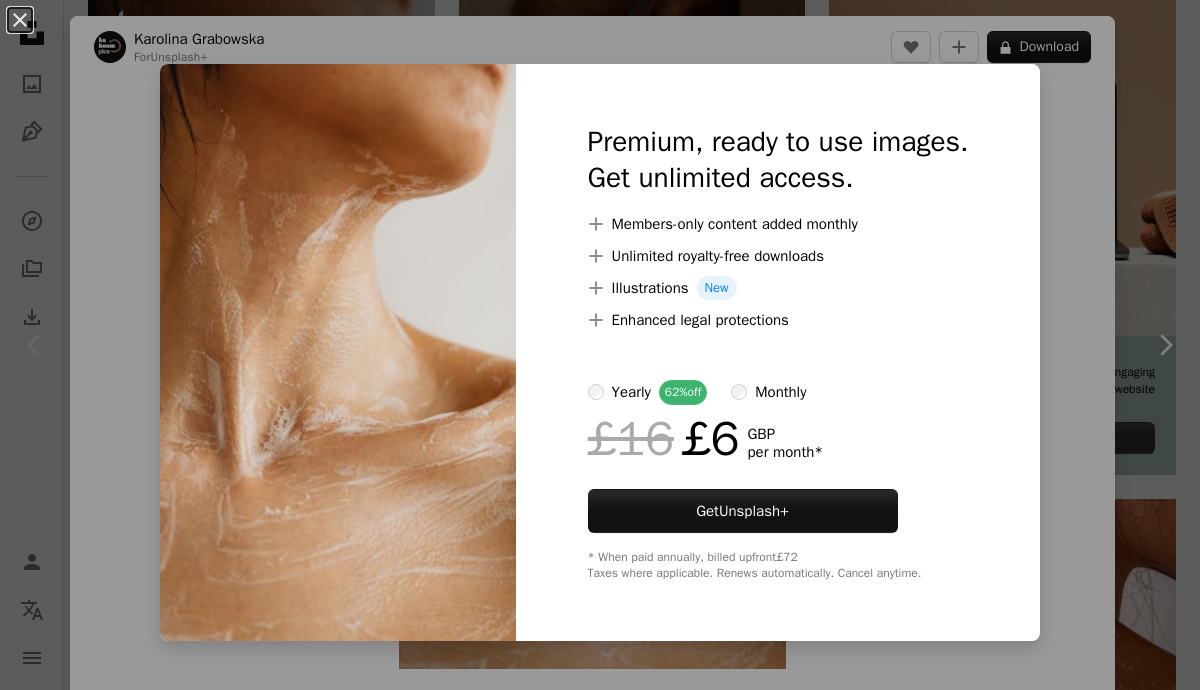 click on "Premium, ready to use images. Get unlimited access. A plus sign Members-only content added monthly A plus sign Unlimited royalty-free downloads A plus sign Illustrations  New A plus sign Enhanced legal protections yearly 62%  off monthly £16   £6 GBP per month * Get  Unsplash+ * When paid annually, billed upfront  £72 Taxes where applicable. Renews automatically. Cancel anytime." at bounding box center (778, 352) 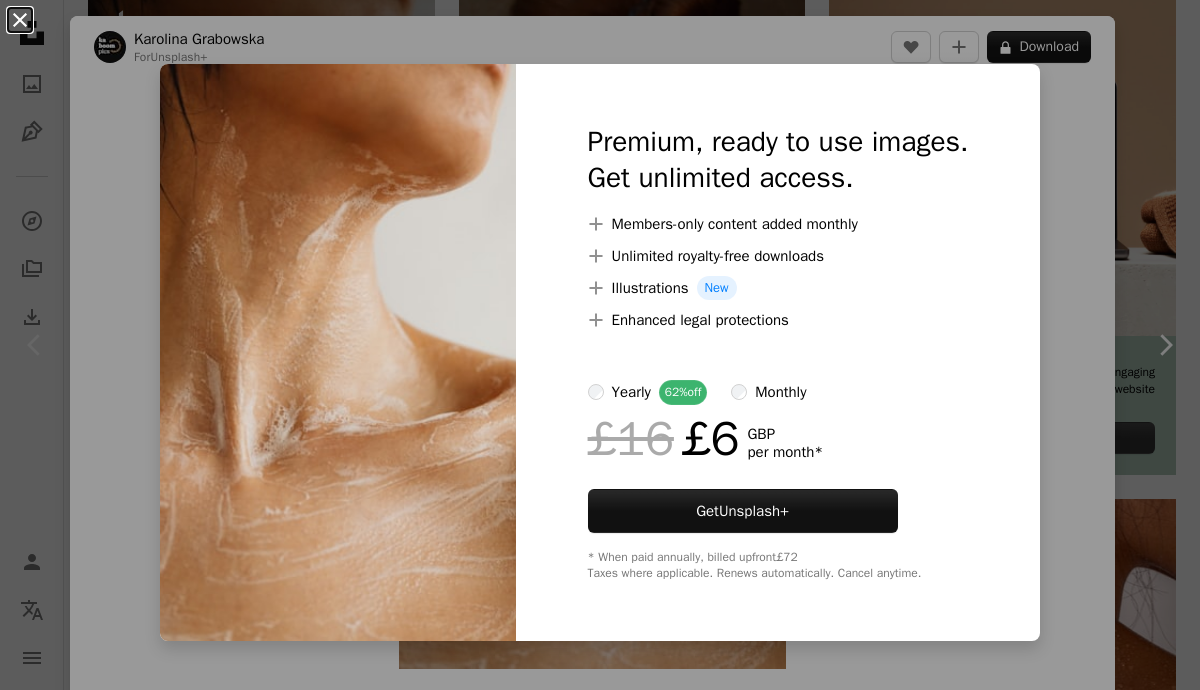 click on "An X shape" at bounding box center (20, 20) 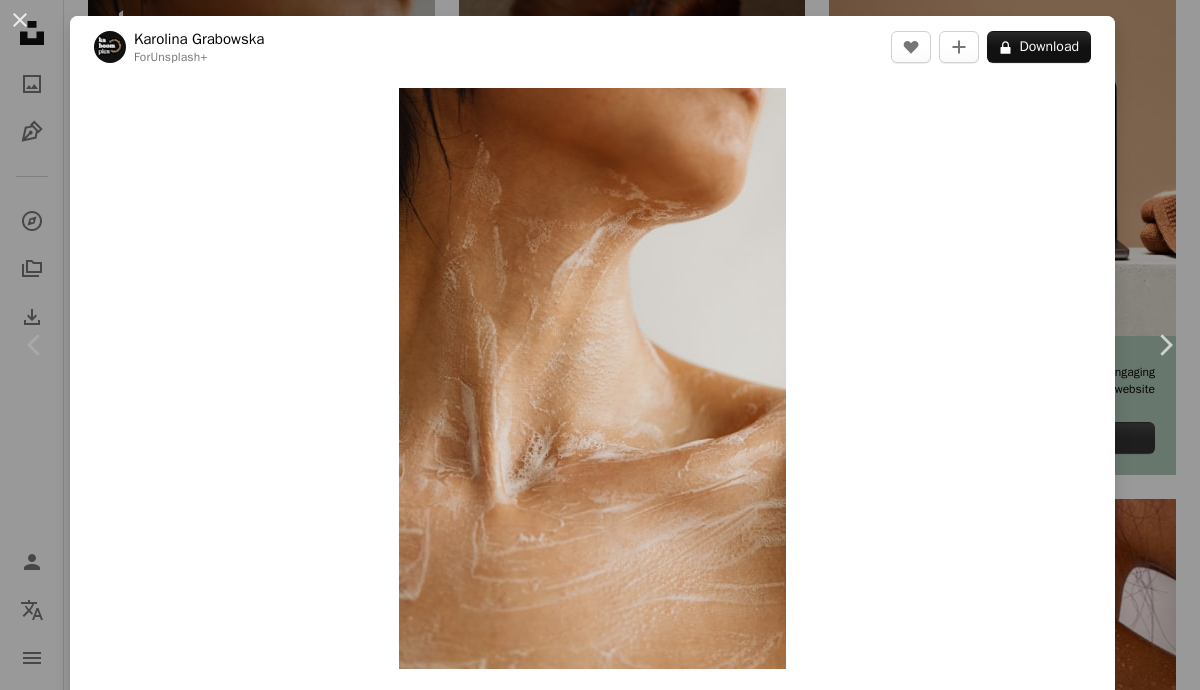 click on "Unsplash+" at bounding box center [178, 57] 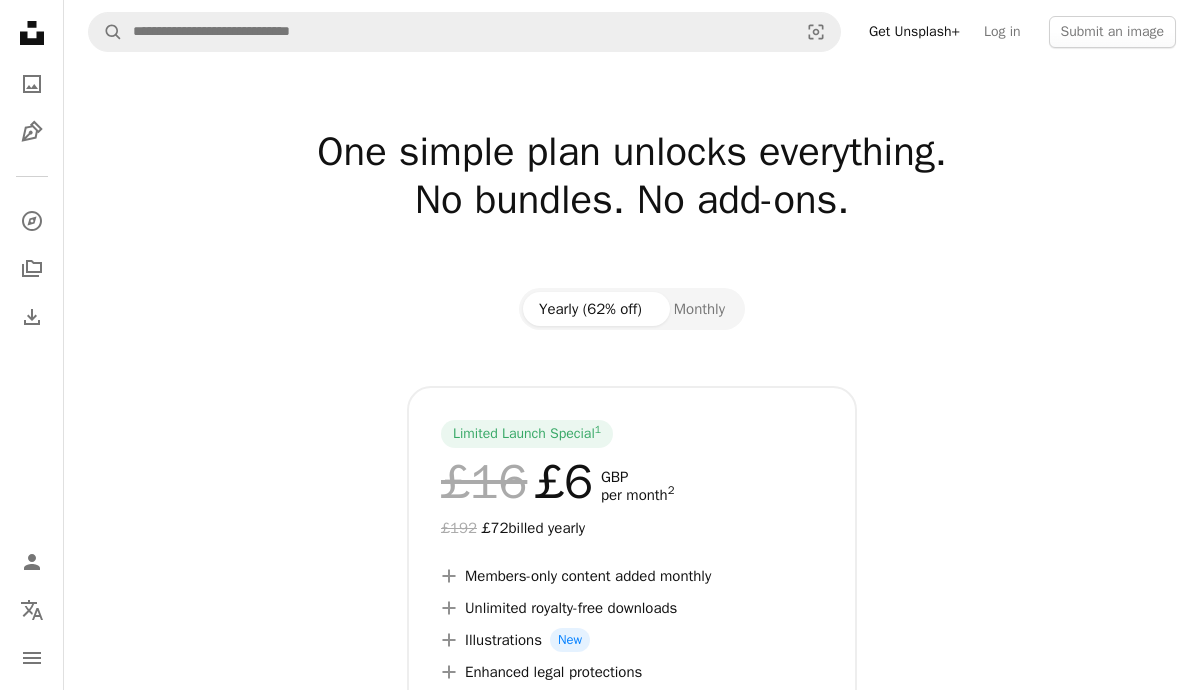 scroll, scrollTop: 510, scrollLeft: 0, axis: vertical 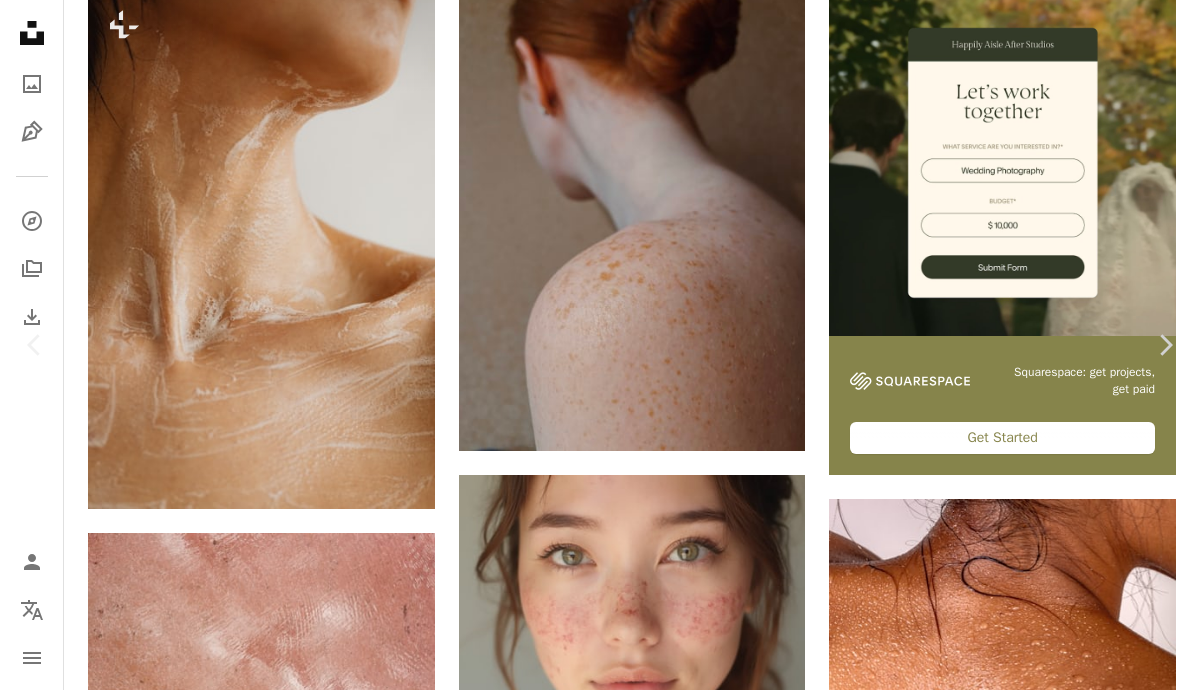 click on "An X shape" at bounding box center [20, 20] 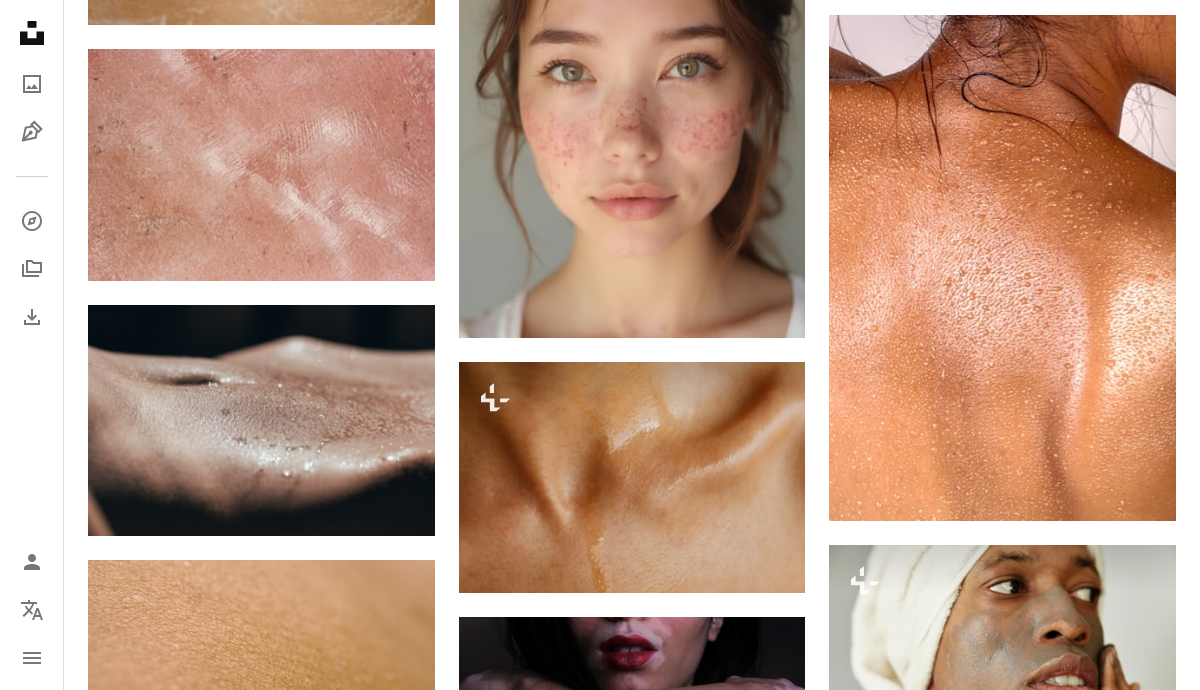 scroll, scrollTop: 995, scrollLeft: 0, axis: vertical 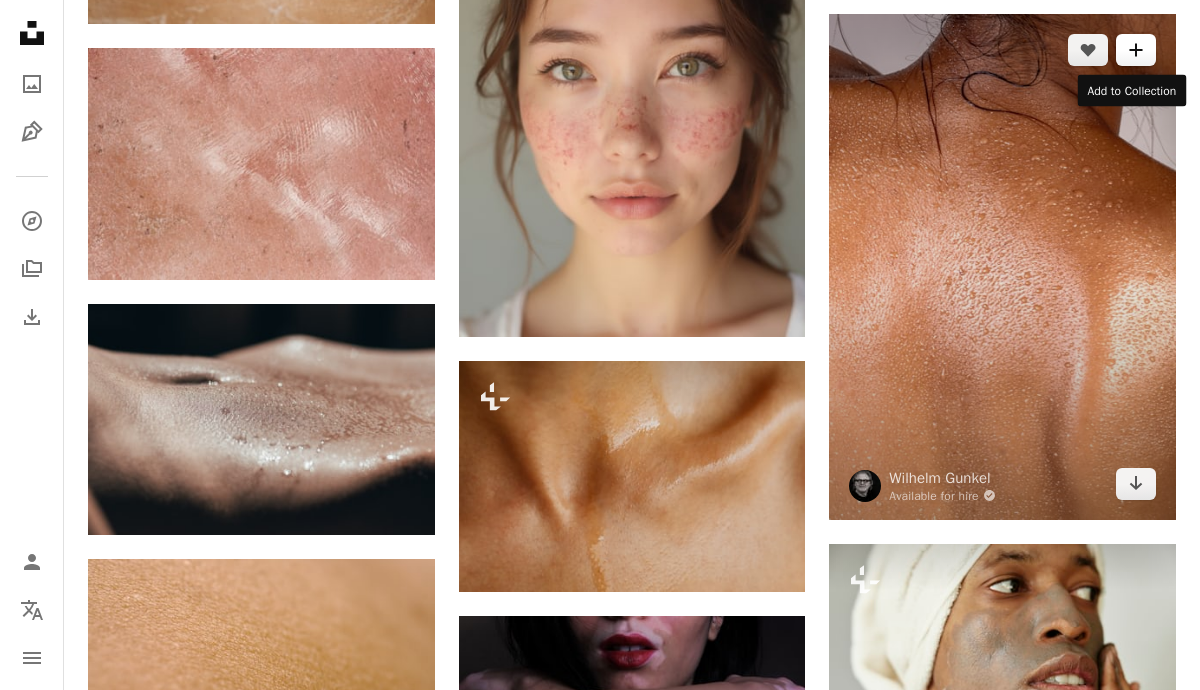 click on "A plus sign" 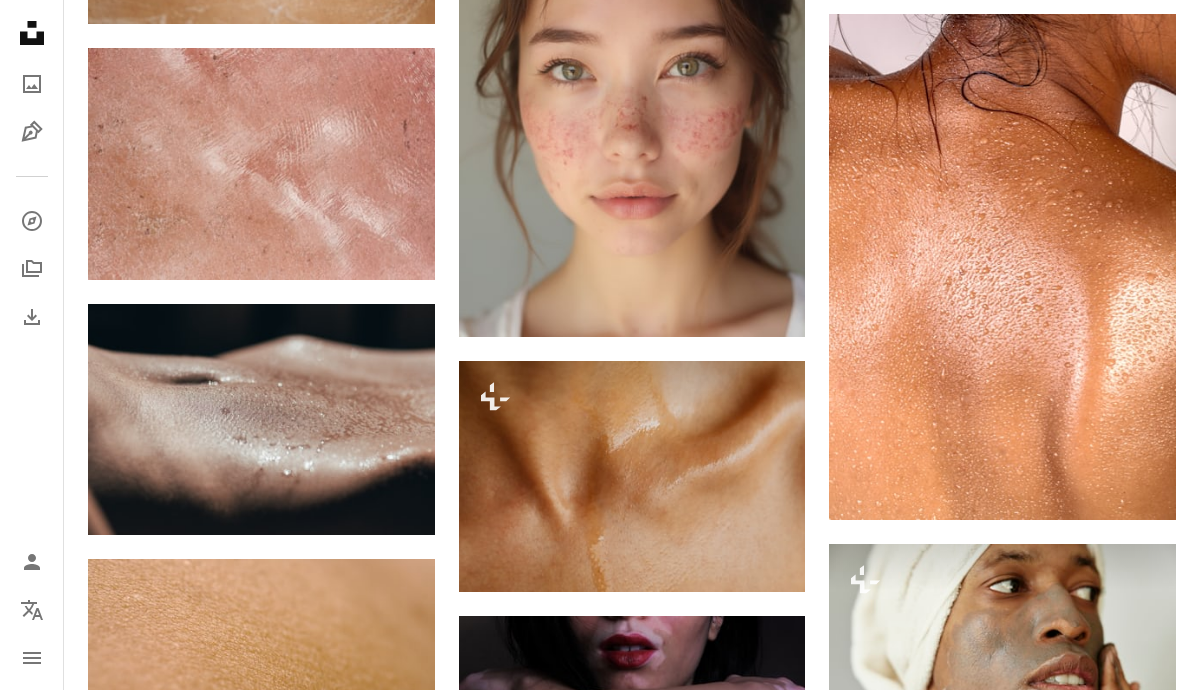click on "Join Unsplash Already have an account?  Login First name Last name Email Username  (only letters, numbers and underscores) Password  (min. 8 char) Join By joining, you agree to the  Terms  and  Privacy Policy ." at bounding box center (740, 3965) 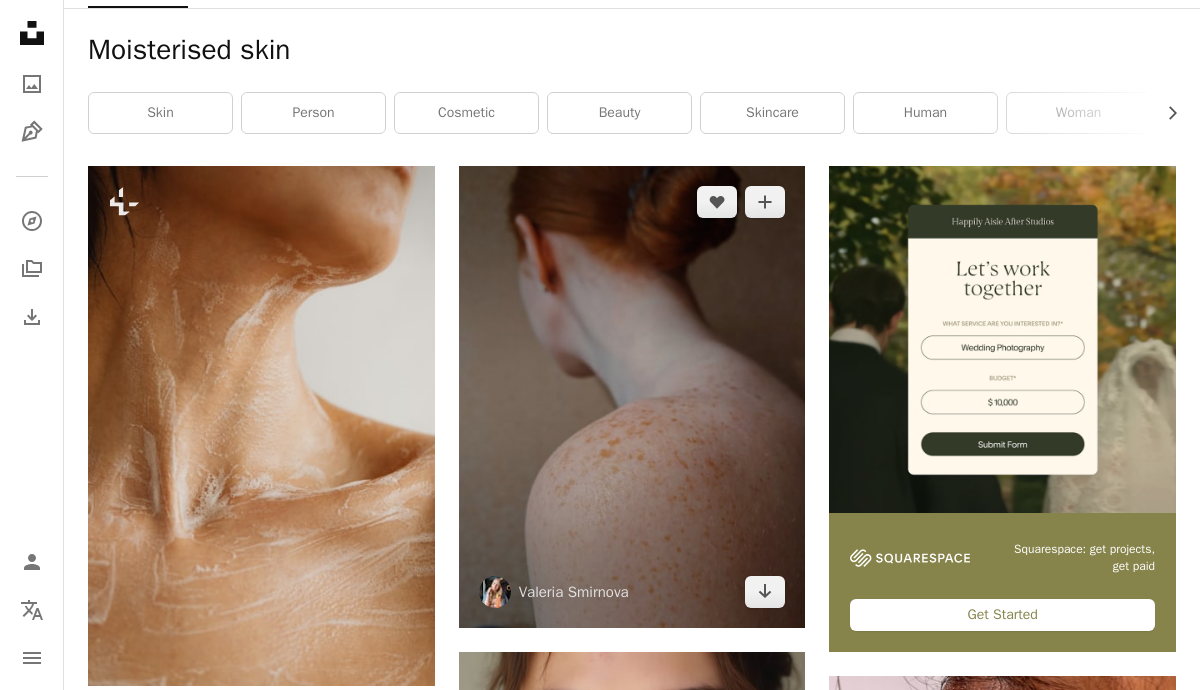 scroll, scrollTop: 317, scrollLeft: 0, axis: vertical 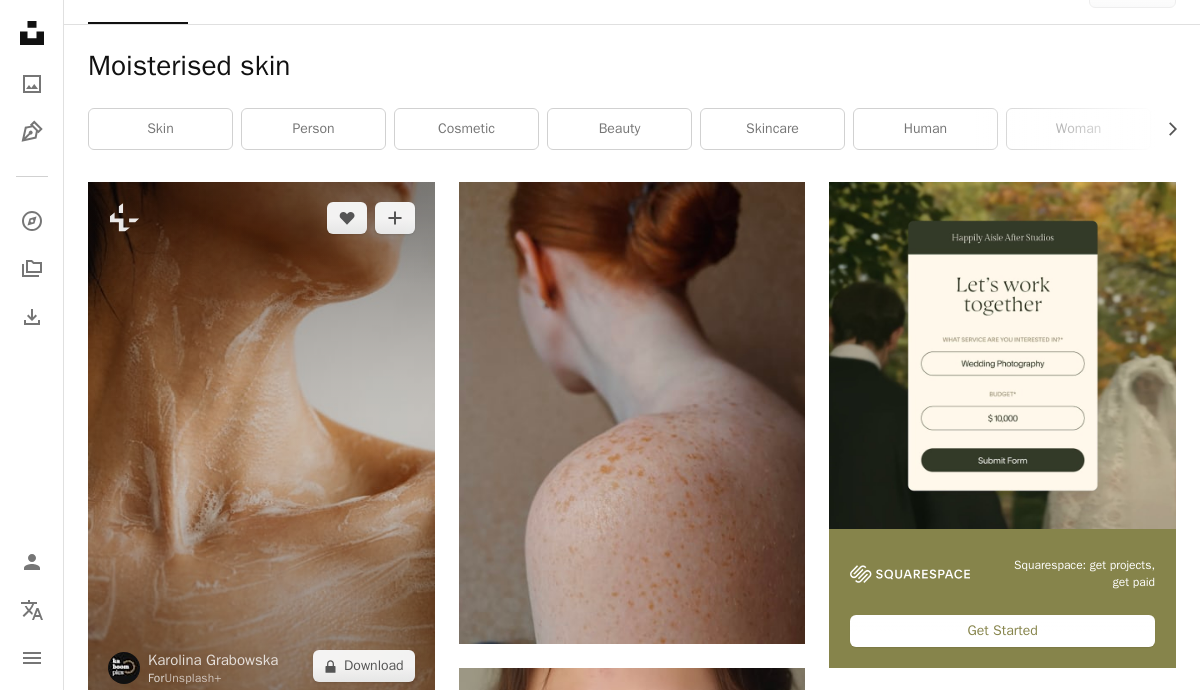 click at bounding box center (261, 442) 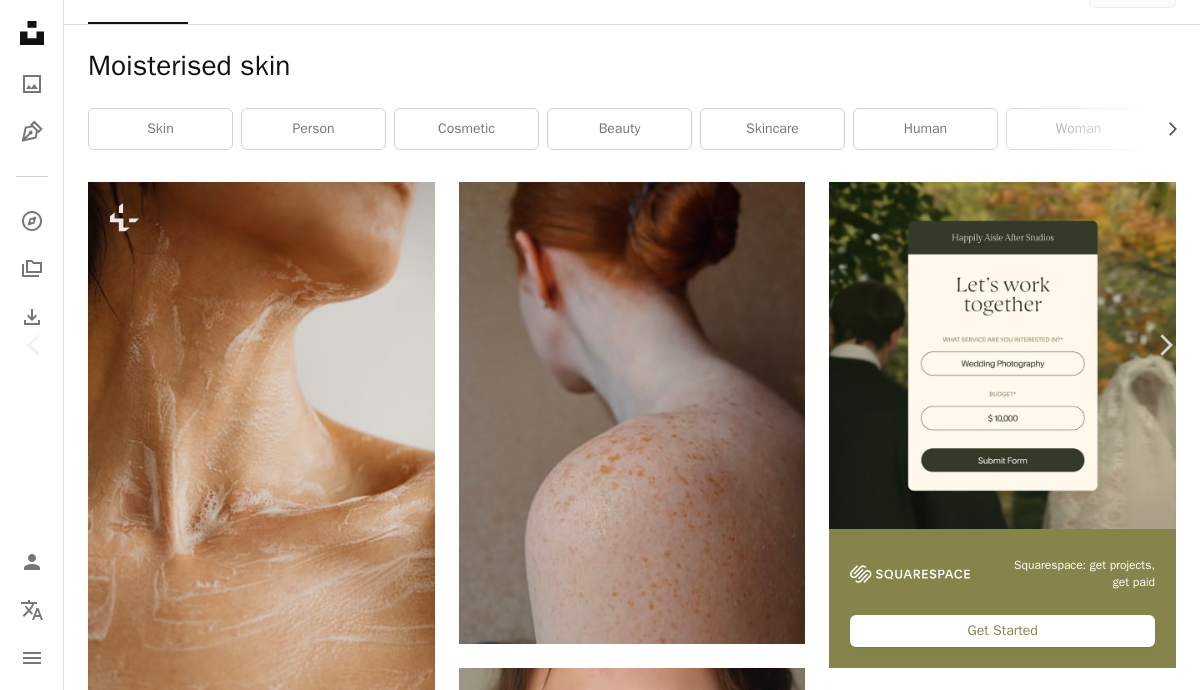 click on "A lock" 